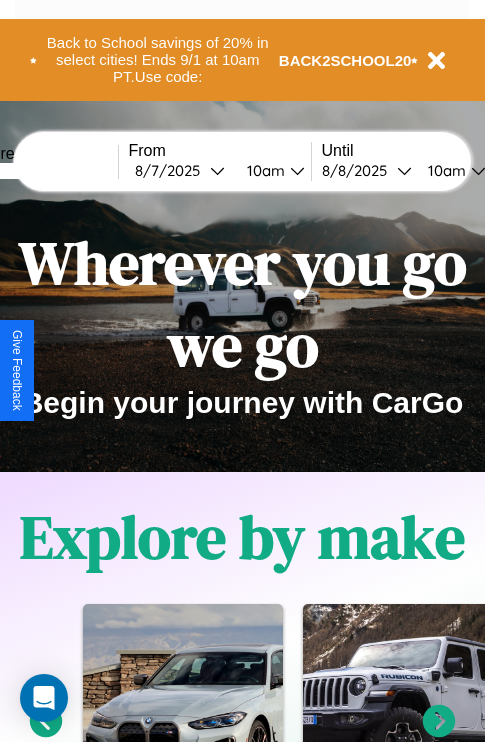 scroll, scrollTop: 0, scrollLeft: 0, axis: both 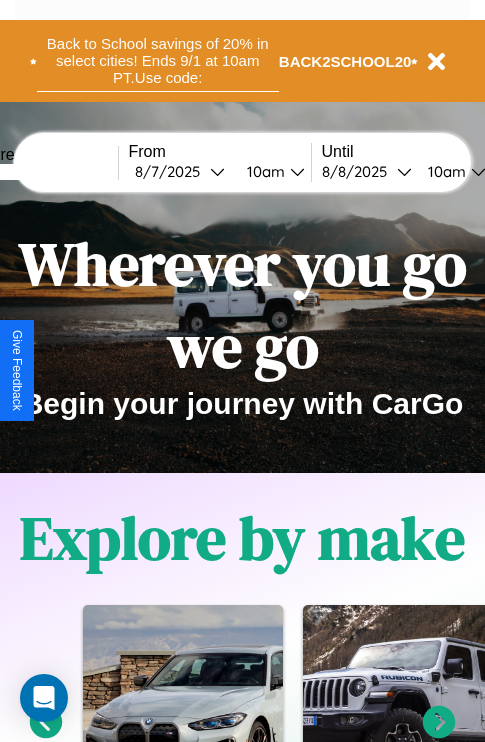 click on "Back to School savings of 20% in select cities! Ends 9/1 at 10am PT.  Use code:" at bounding box center (158, 61) 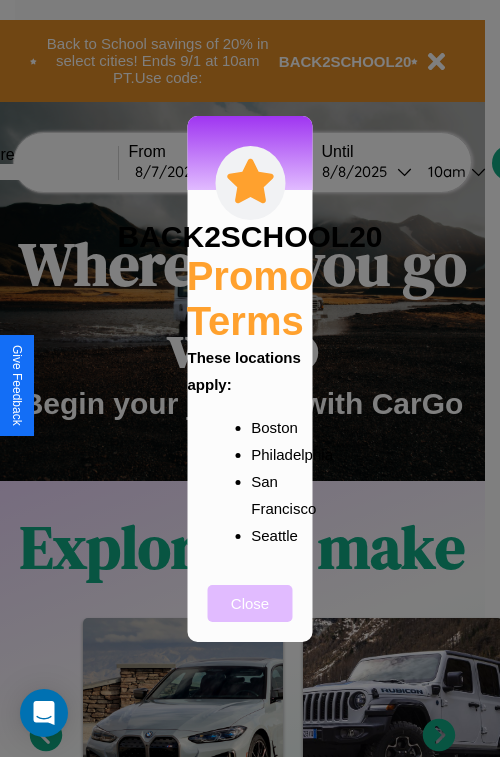 click on "Close" at bounding box center [250, 603] 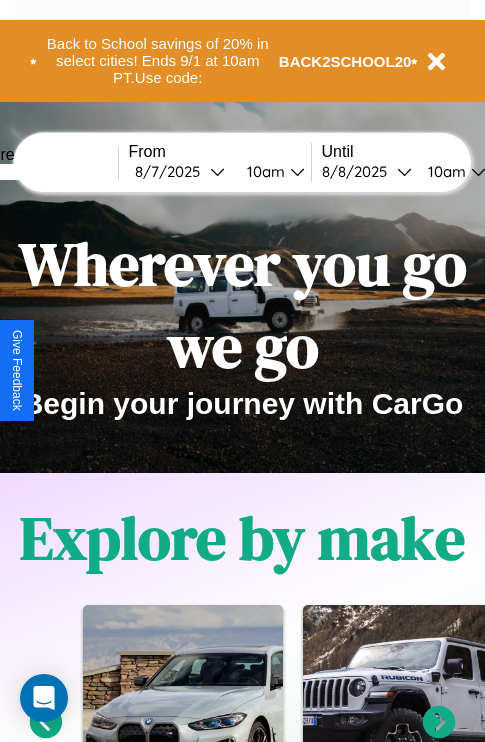 click at bounding box center [43, 172] 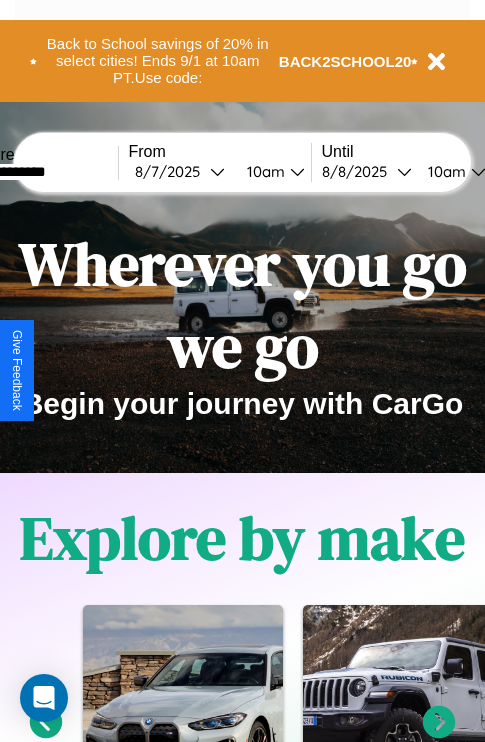 type on "**********" 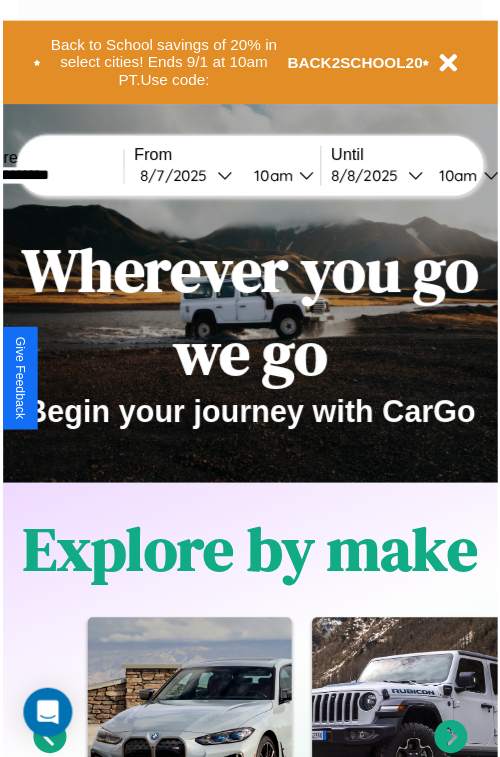 select on "*" 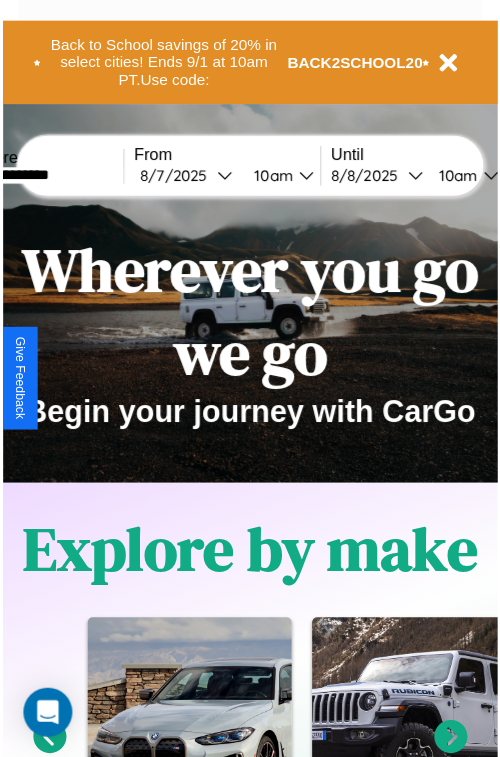 select on "****" 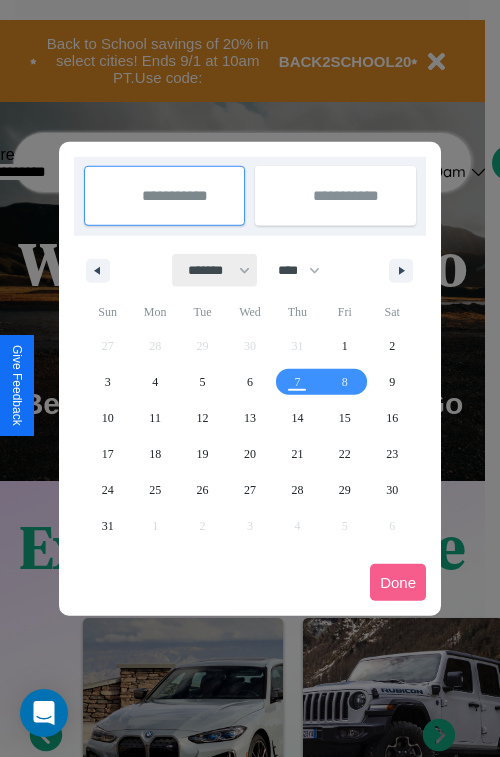 click on "******* ******** ***** ***** *** **** **** ****** ********* ******* ******** ********" at bounding box center (215, 270) 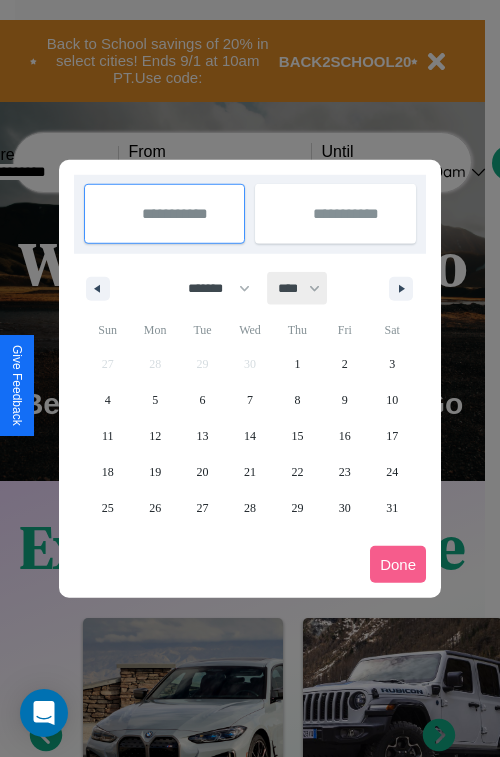 click on "**** **** **** **** **** **** **** **** **** **** **** **** **** **** **** **** **** **** **** **** **** **** **** **** **** **** **** **** **** **** **** **** **** **** **** **** **** **** **** **** **** **** **** **** **** **** **** **** **** **** **** **** **** **** **** **** **** **** **** **** **** **** **** **** **** **** **** **** **** **** **** **** **** **** **** **** **** **** **** **** **** **** **** **** **** **** **** **** **** **** **** **** **** **** **** **** **** **** **** **** **** **** **** **** **** **** **** **** **** **** **** **** **** **** **** **** **** **** **** **** ****" at bounding box center (298, 288) 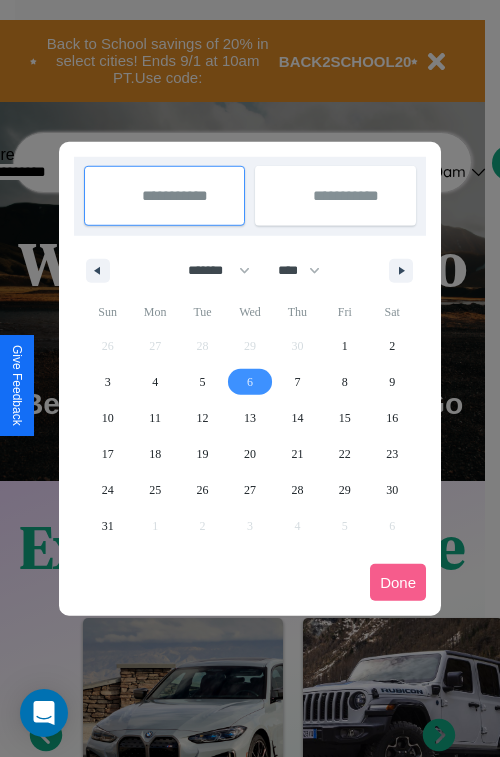 click on "6" at bounding box center (250, 382) 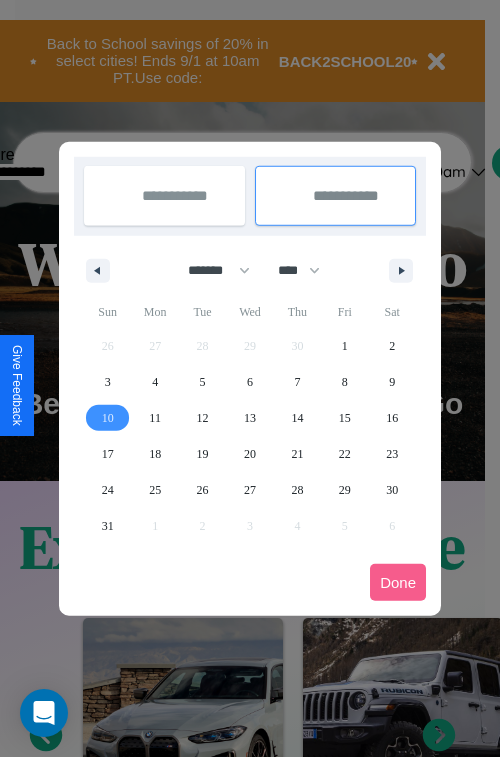 click on "10" at bounding box center (108, 418) 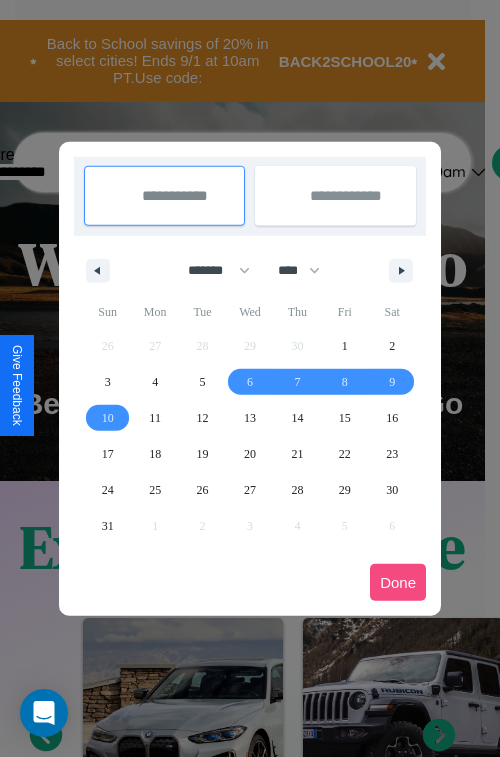 click on "Done" at bounding box center (398, 582) 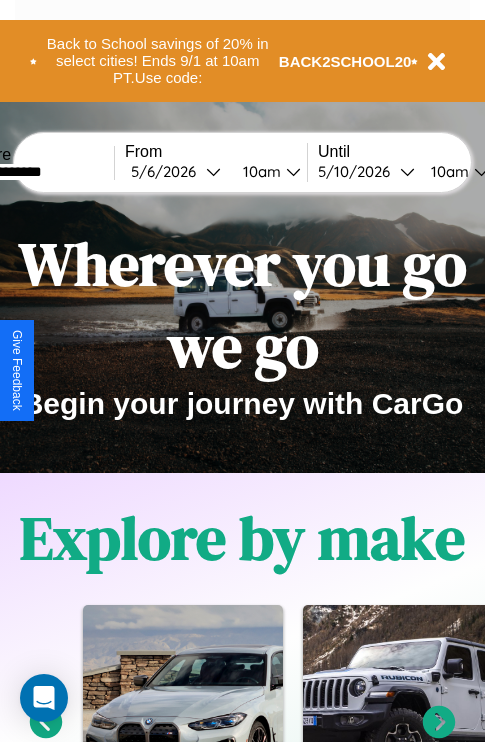 scroll, scrollTop: 0, scrollLeft: 71, axis: horizontal 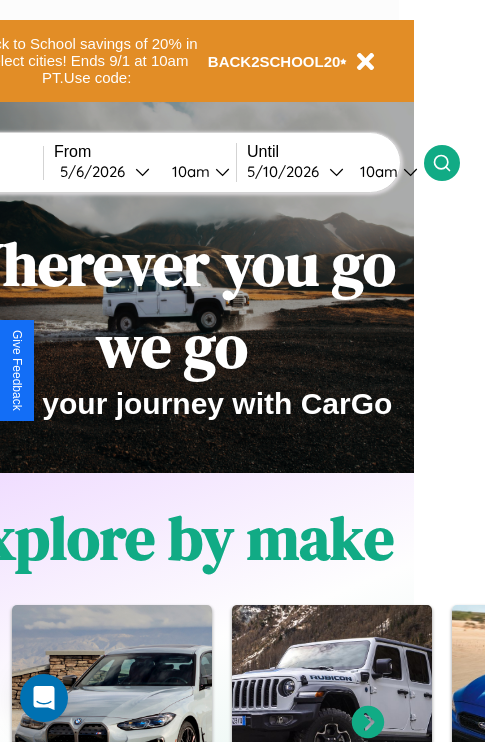 click 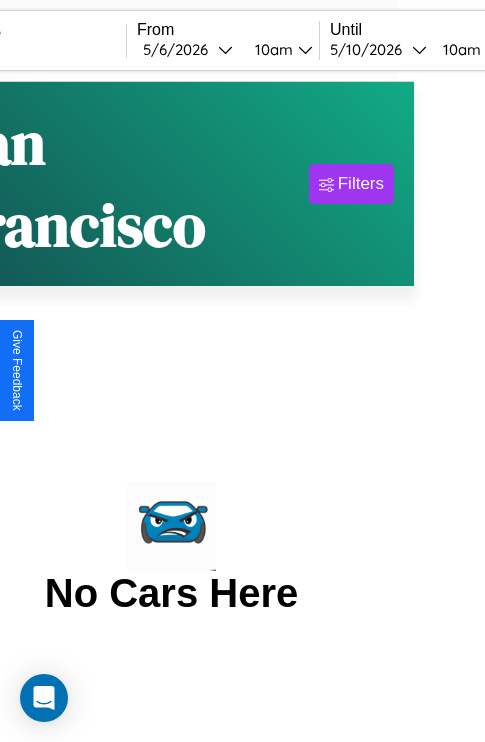 scroll, scrollTop: 0, scrollLeft: 0, axis: both 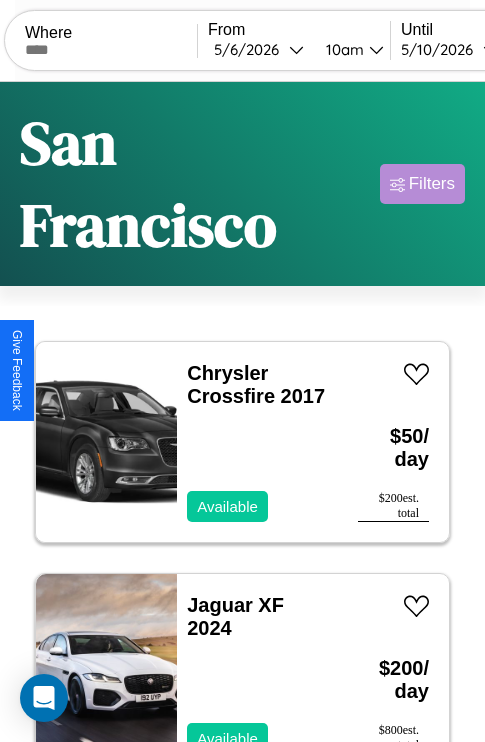 click on "Filters" at bounding box center (432, 184) 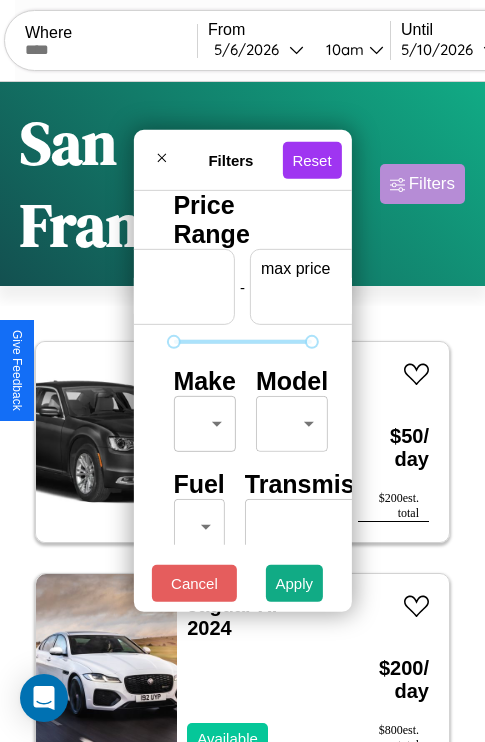 scroll, scrollTop: 0, scrollLeft: 124, axis: horizontal 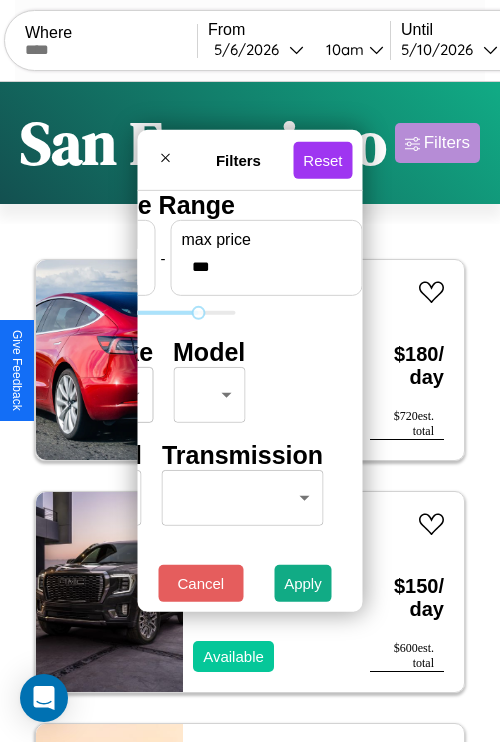 type on "***" 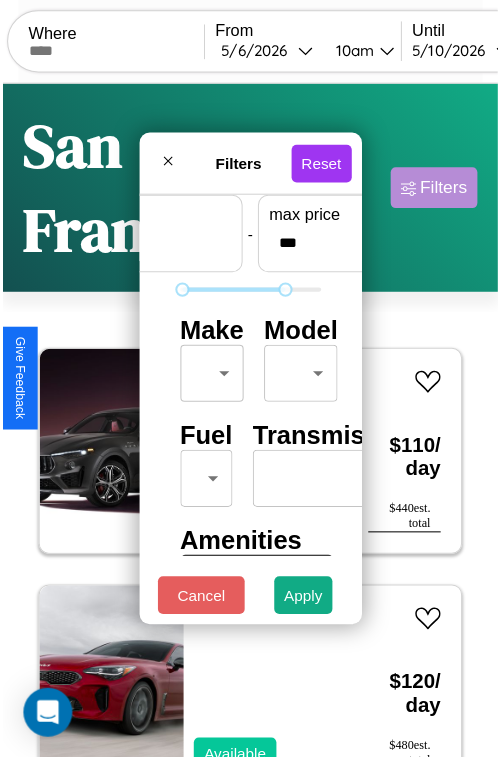 scroll, scrollTop: 59, scrollLeft: 0, axis: vertical 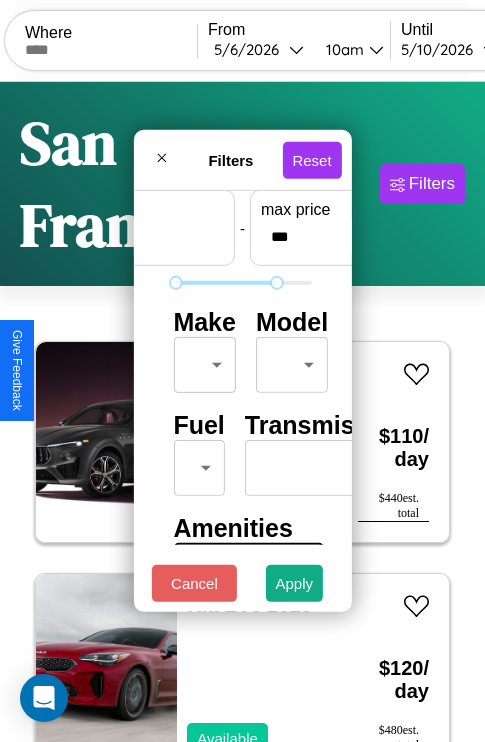 type on "*" 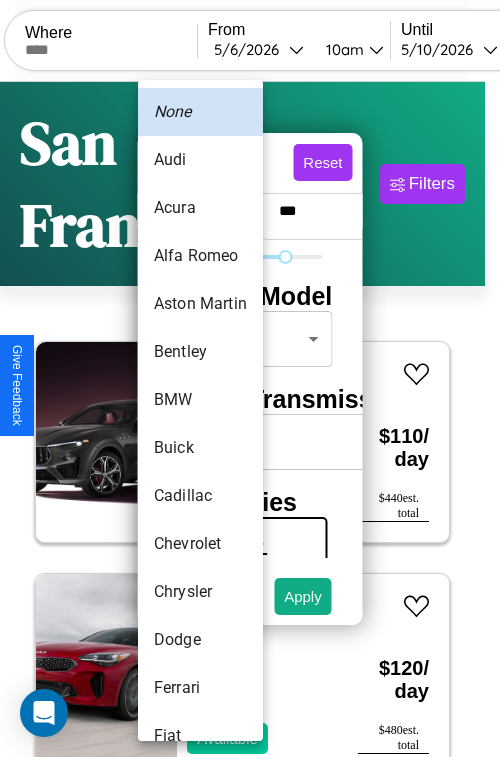 click on "Chrysler" at bounding box center (200, 592) 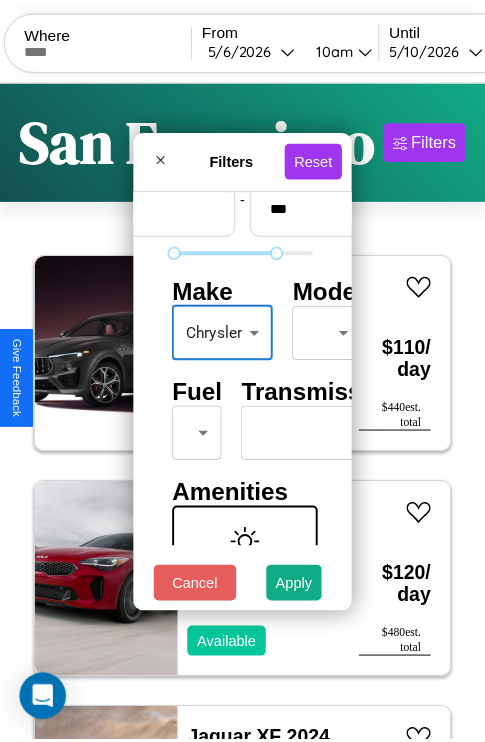 scroll, scrollTop: 182, scrollLeft: 0, axis: vertical 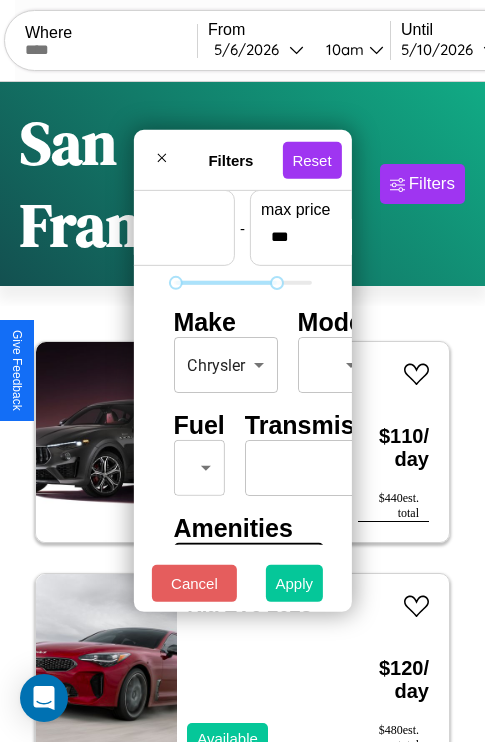 click on "Apply" at bounding box center (295, 583) 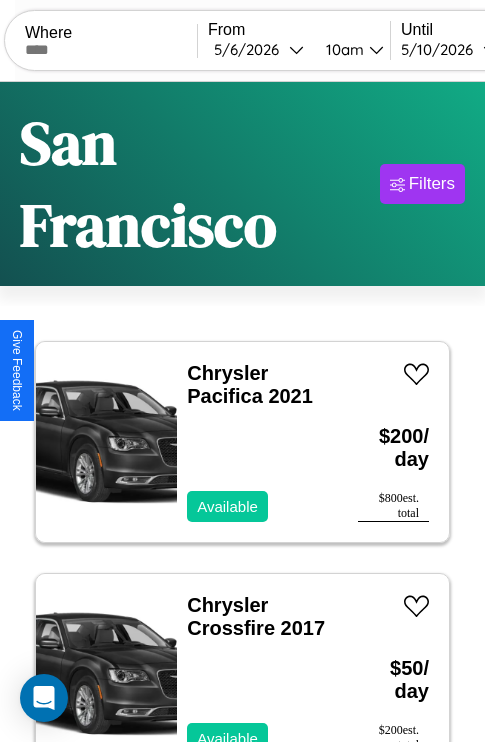 scroll, scrollTop: 71, scrollLeft: 0, axis: vertical 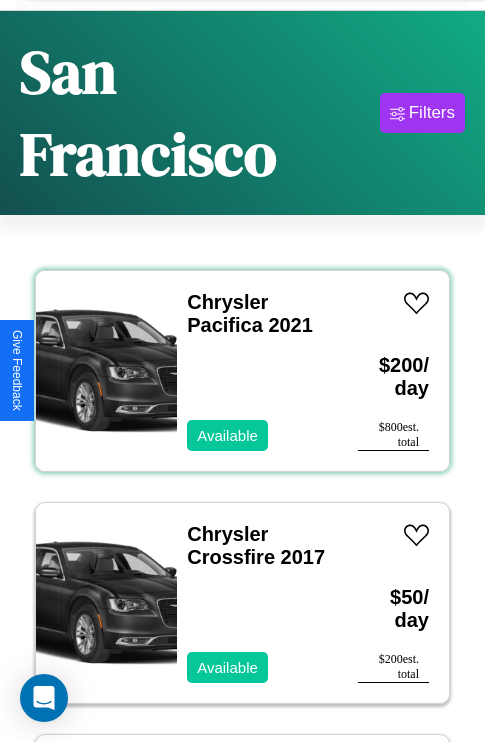 click on "Chrysler   Pacifica   2021 Available" at bounding box center [257, 371] 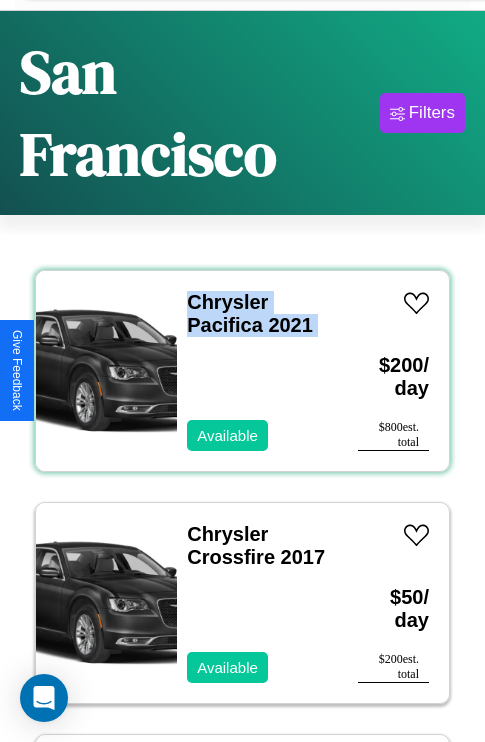 click on "Chrysler   Pacifica   2021 Available" at bounding box center [257, 371] 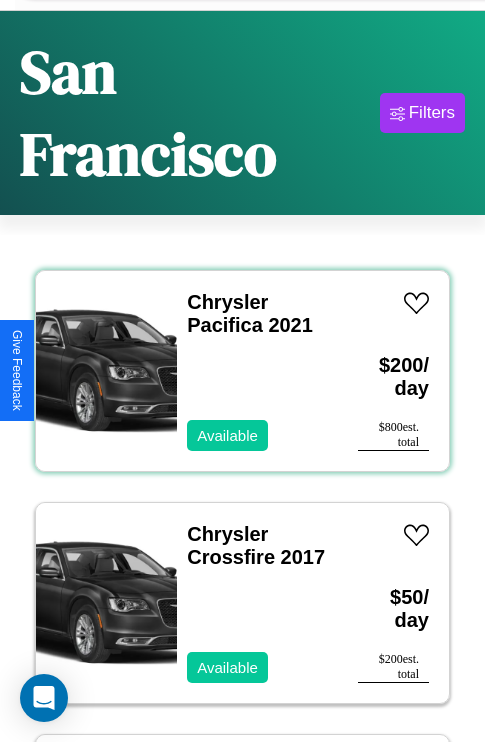 click on "Chrysler   Pacifica   2021 Available" at bounding box center (257, 371) 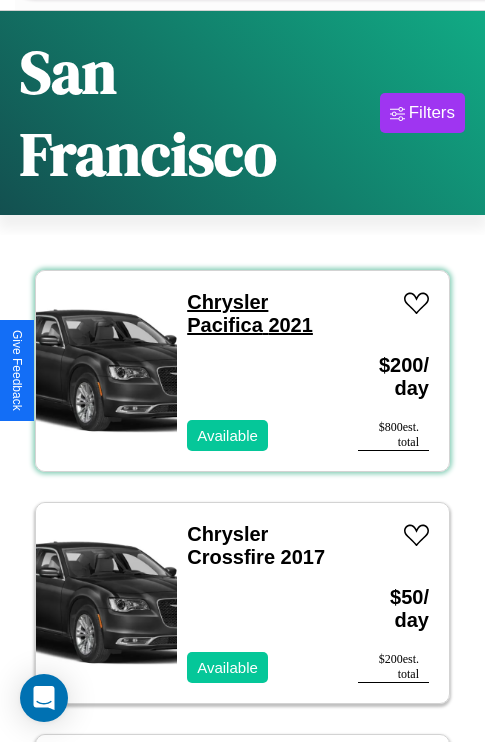 click on "Chrysler   Pacifica   2021" at bounding box center [250, 313] 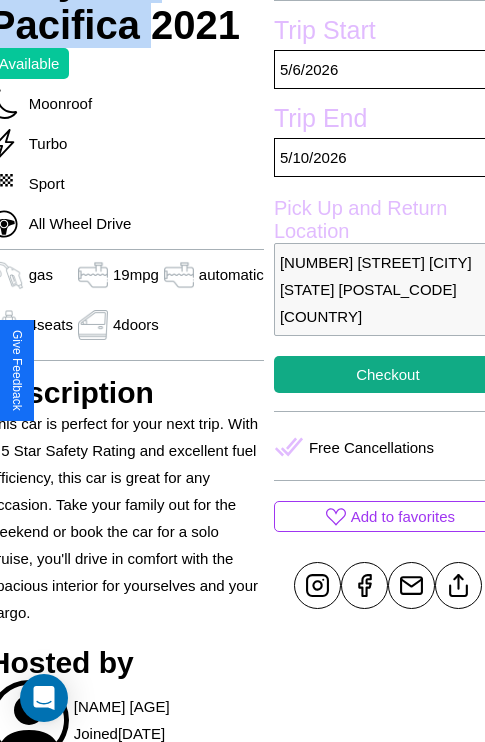scroll, scrollTop: 526, scrollLeft: 84, axis: both 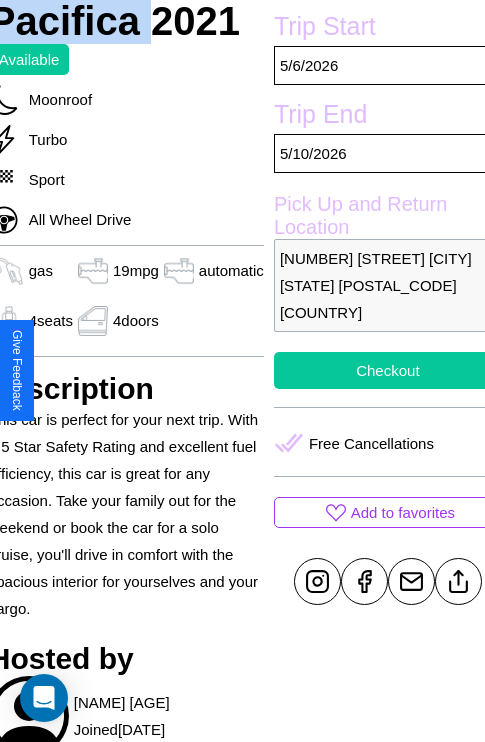 click on "Checkout" at bounding box center (388, 370) 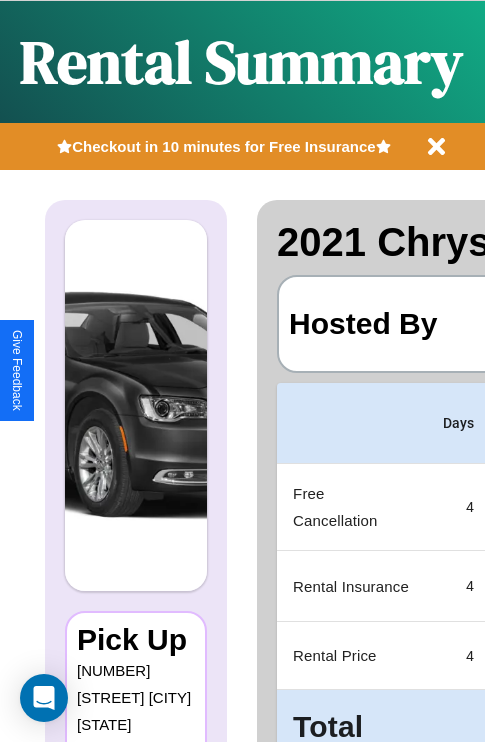scroll, scrollTop: 0, scrollLeft: 378, axis: horizontal 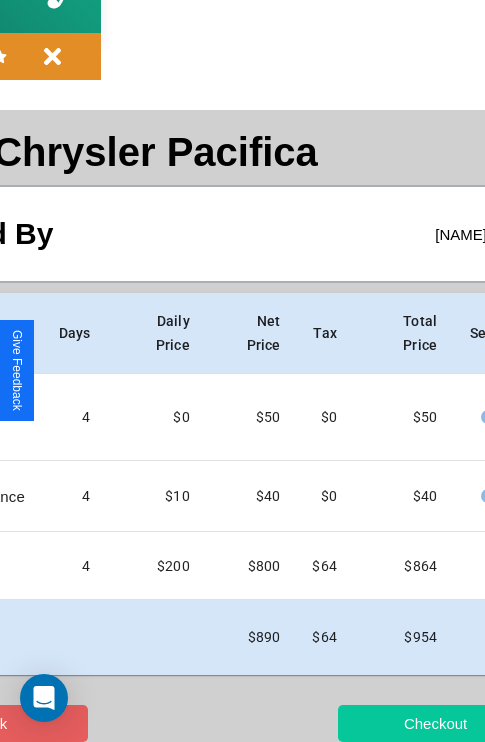 click on "Checkout" at bounding box center (435, 723) 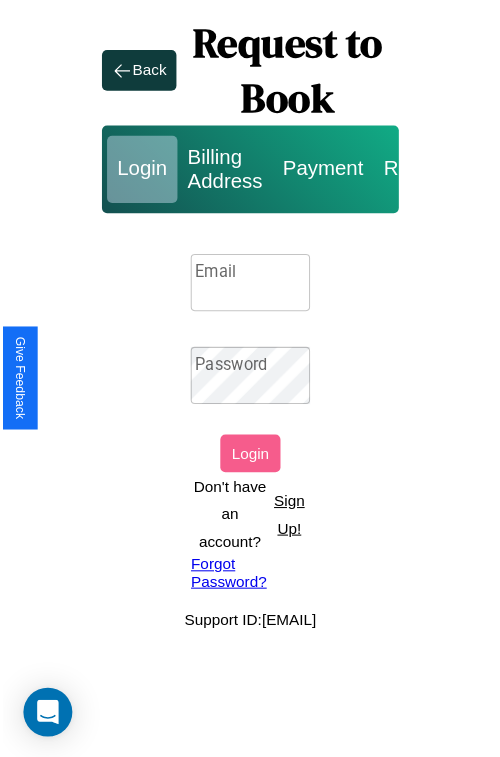 scroll, scrollTop: 0, scrollLeft: 0, axis: both 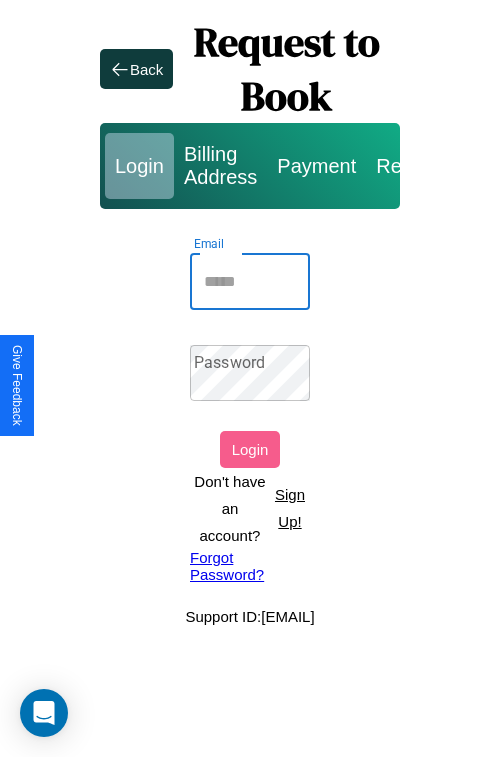 click on "Email" at bounding box center (250, 282) 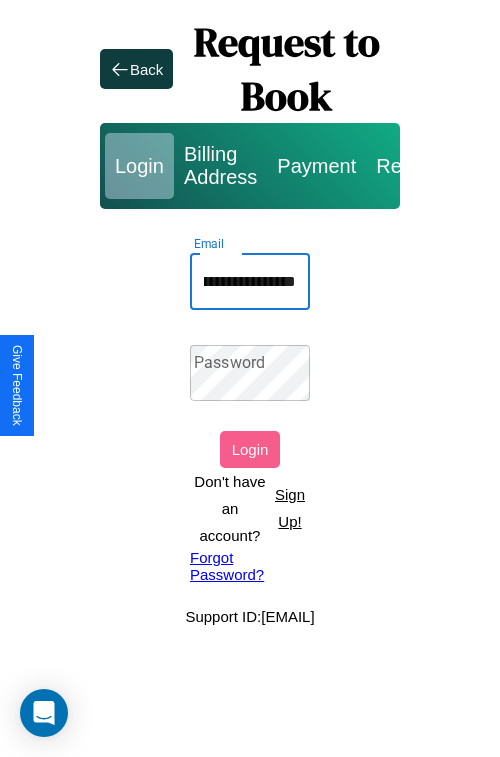 scroll, scrollTop: 0, scrollLeft: 115, axis: horizontal 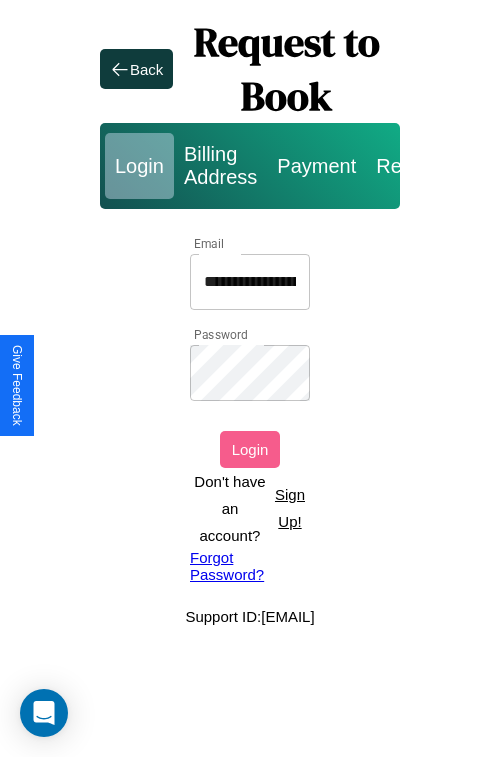 click on "Login" at bounding box center (250, 449) 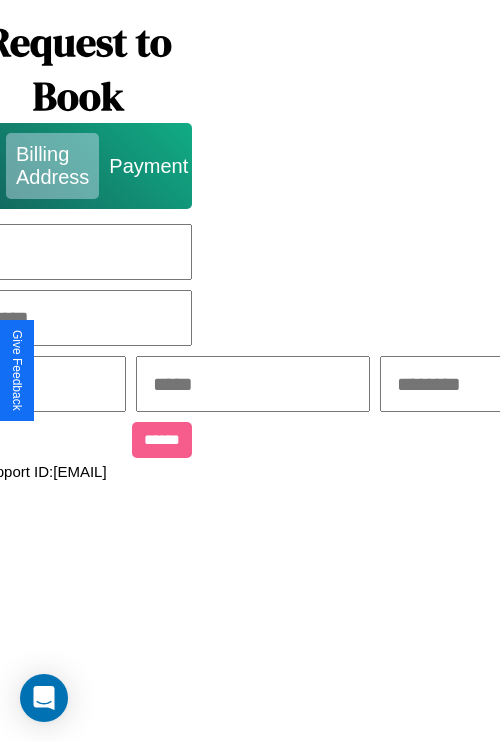 scroll, scrollTop: 0, scrollLeft: 517, axis: horizontal 